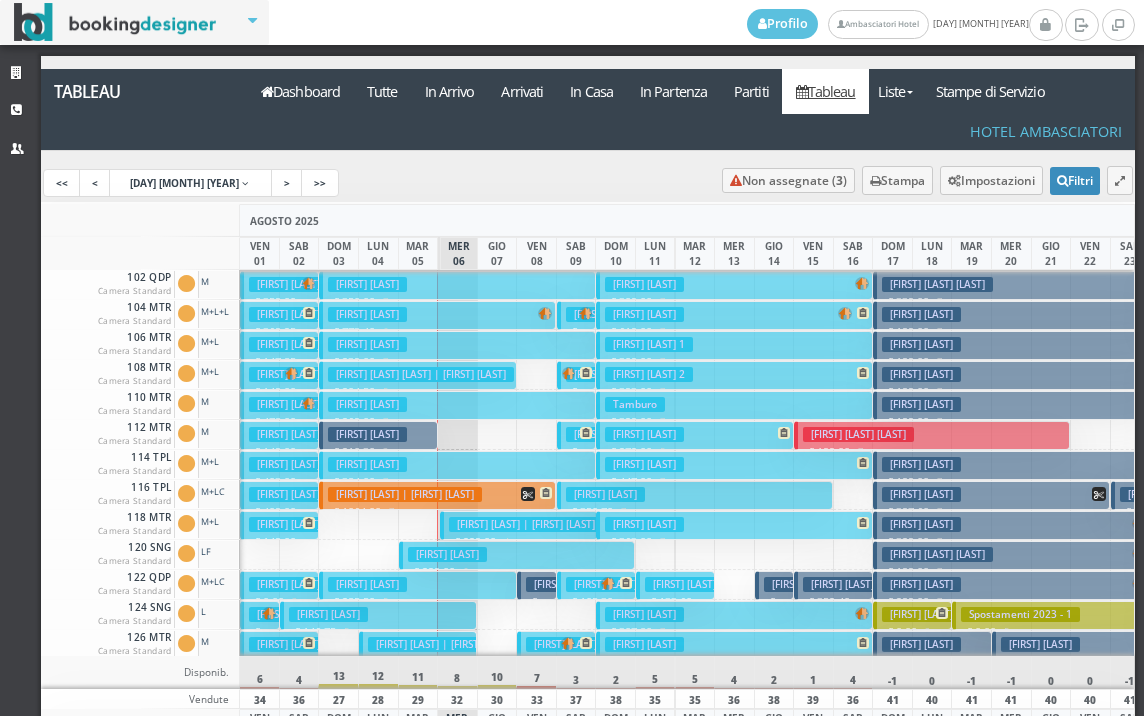 scroll, scrollTop: 0, scrollLeft: 0, axis: both 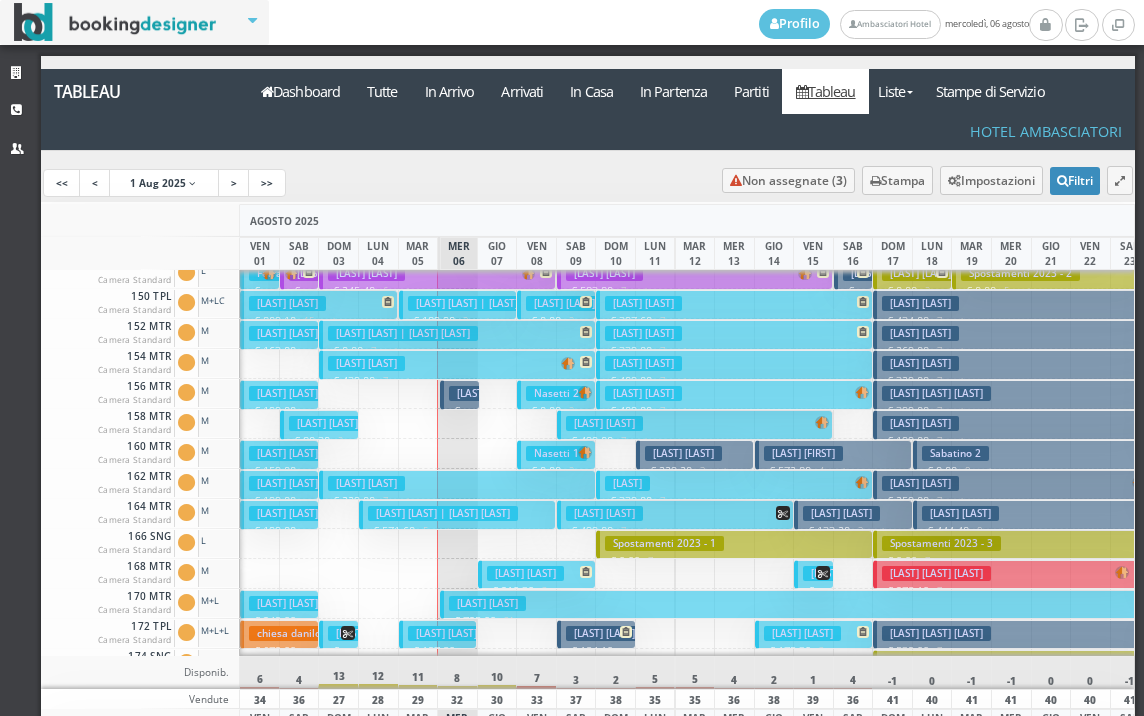 click on "Zivkovic" at bounding box center (471, 393) 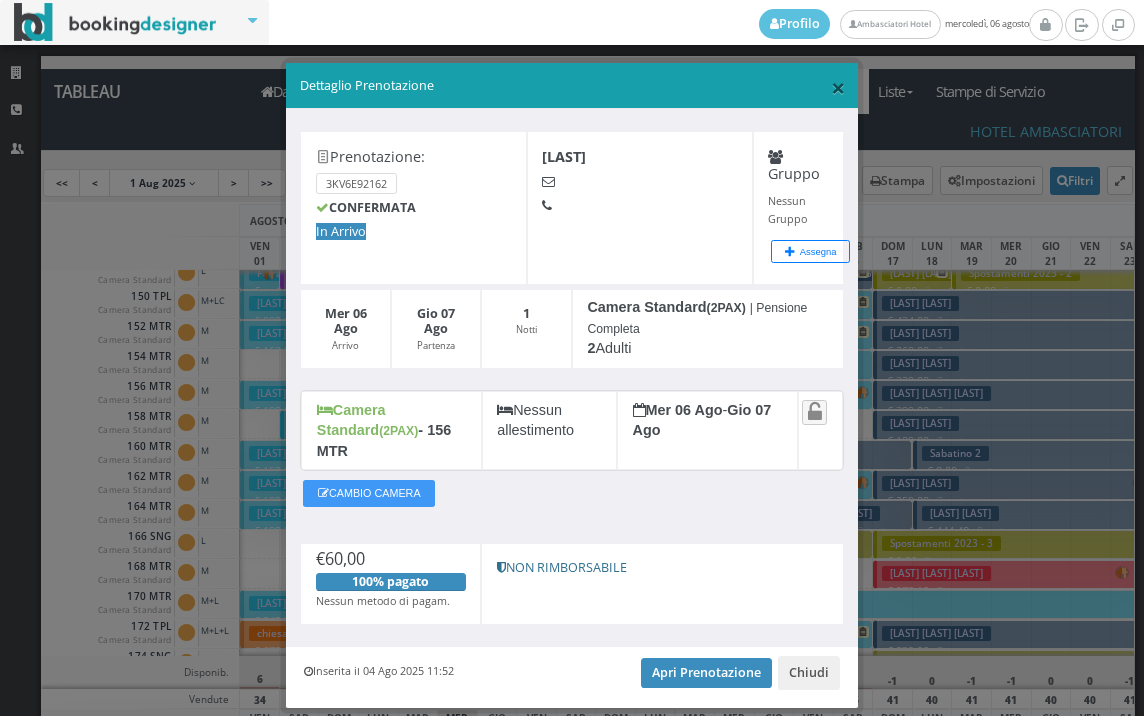 click on "×" at bounding box center (838, 87) 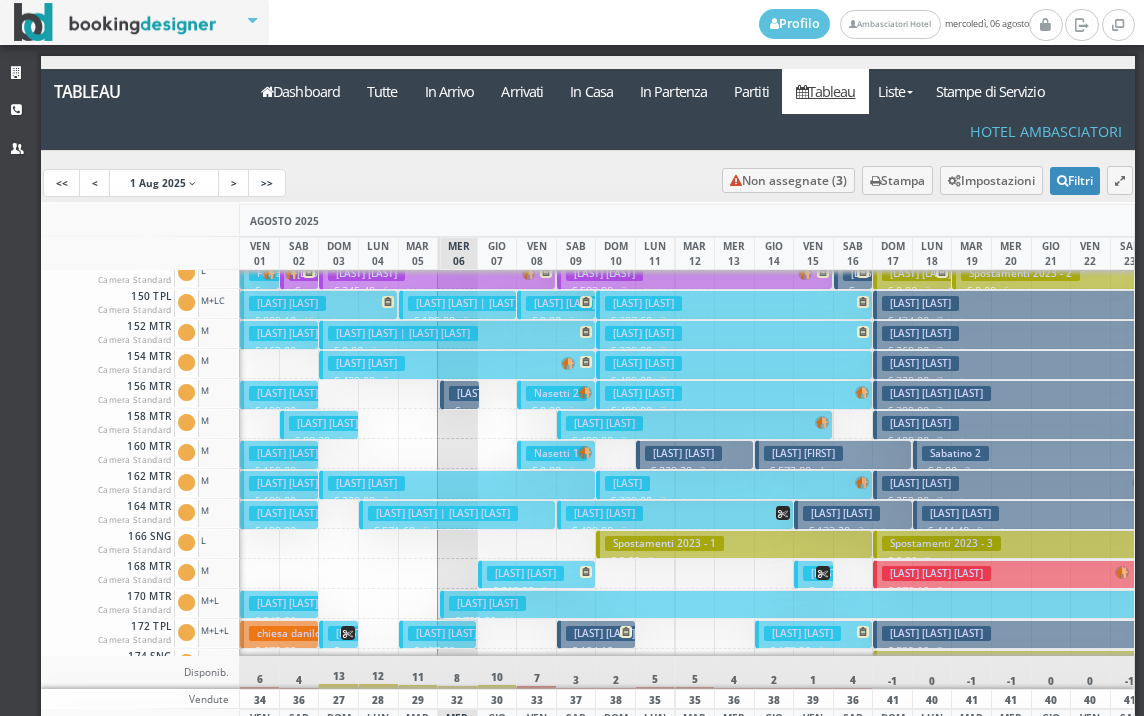 scroll, scrollTop: 800, scrollLeft: 0, axis: vertical 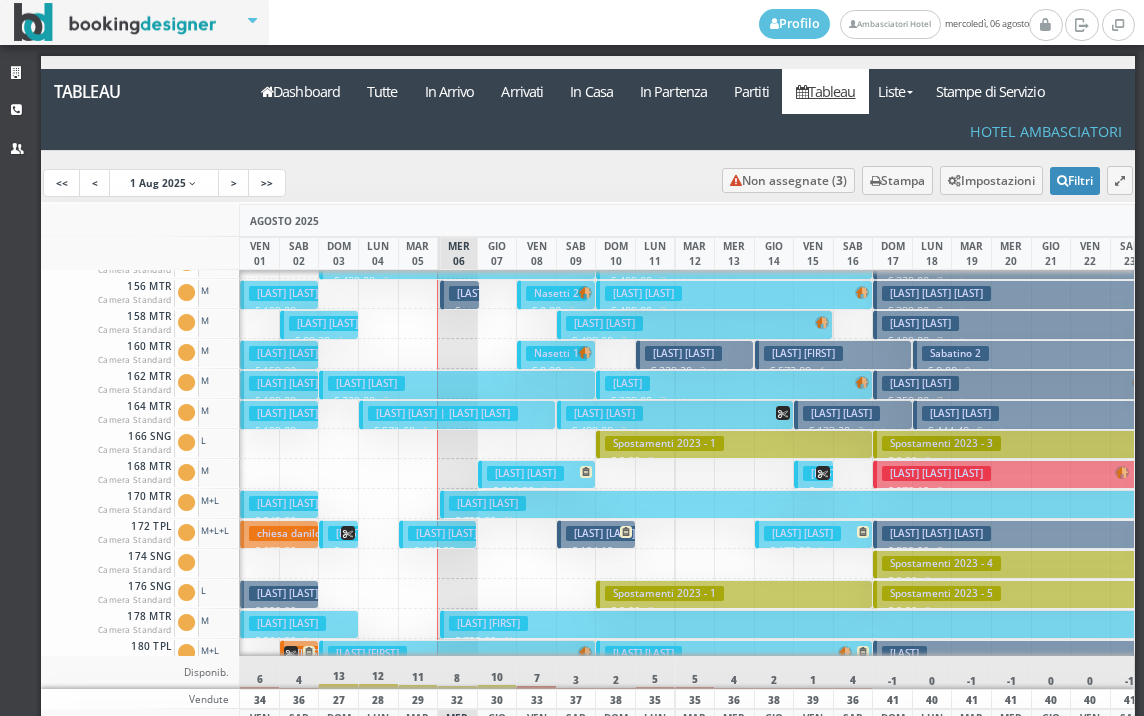 click on "Bonometti Nicola" at bounding box center (487, 503) 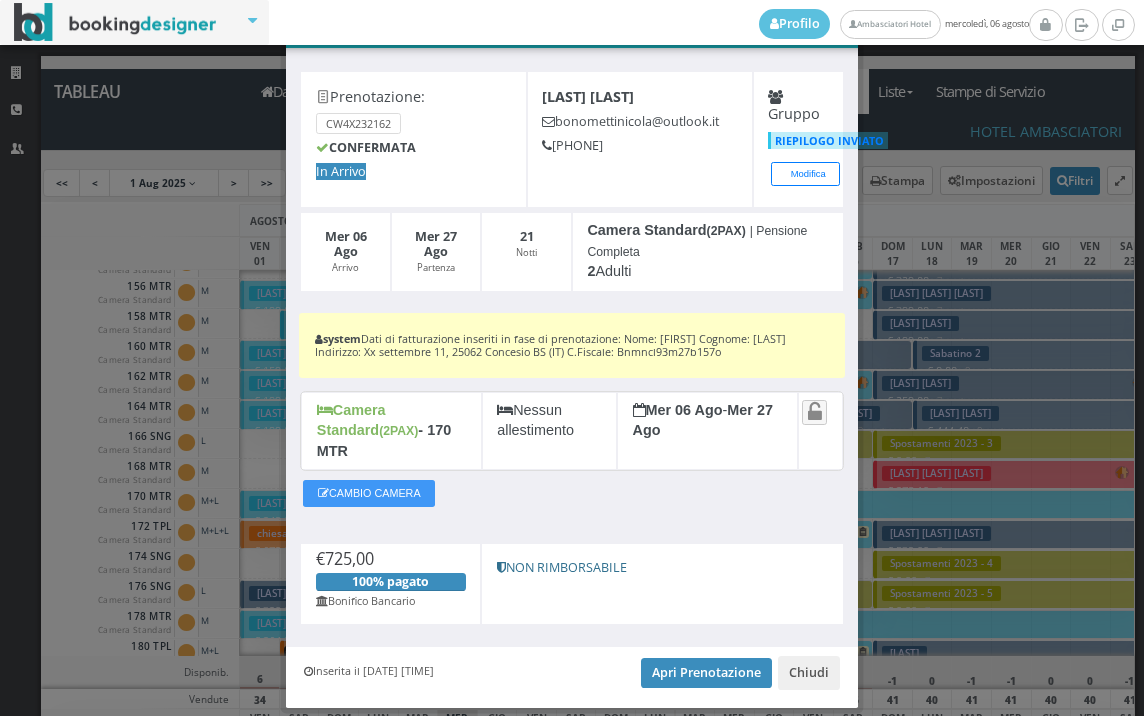 scroll, scrollTop: 104, scrollLeft: 0, axis: vertical 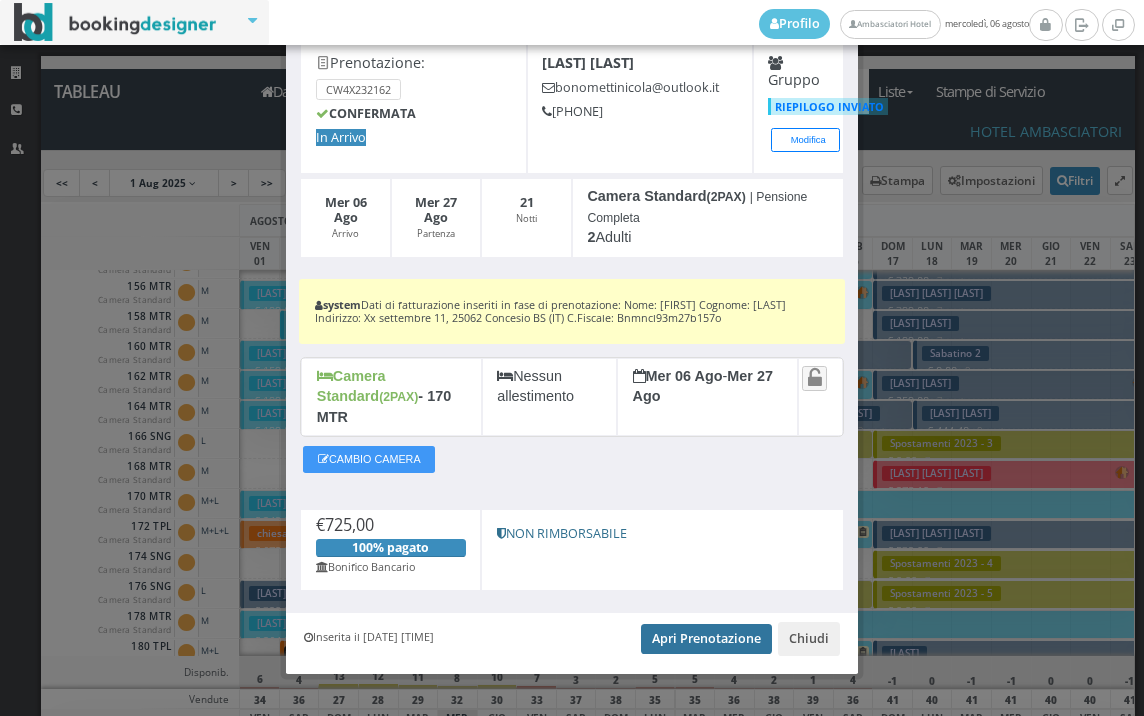 click on "Apri Prenotazione" at bounding box center [706, 639] 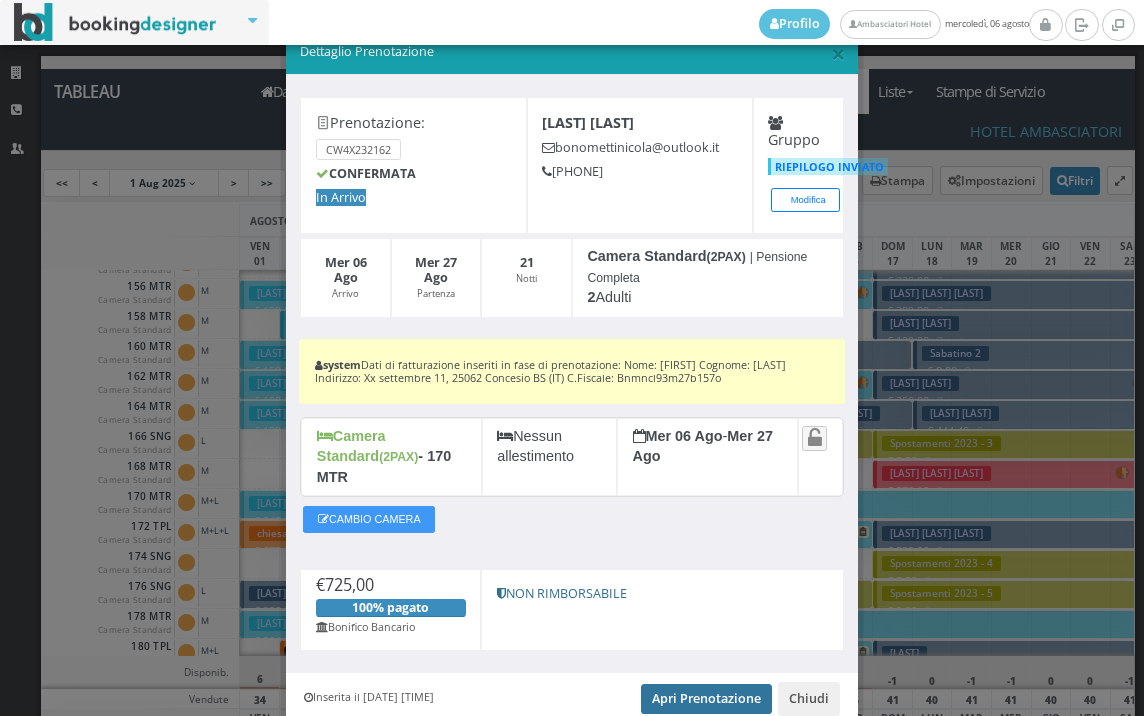scroll, scrollTop: 0, scrollLeft: 0, axis: both 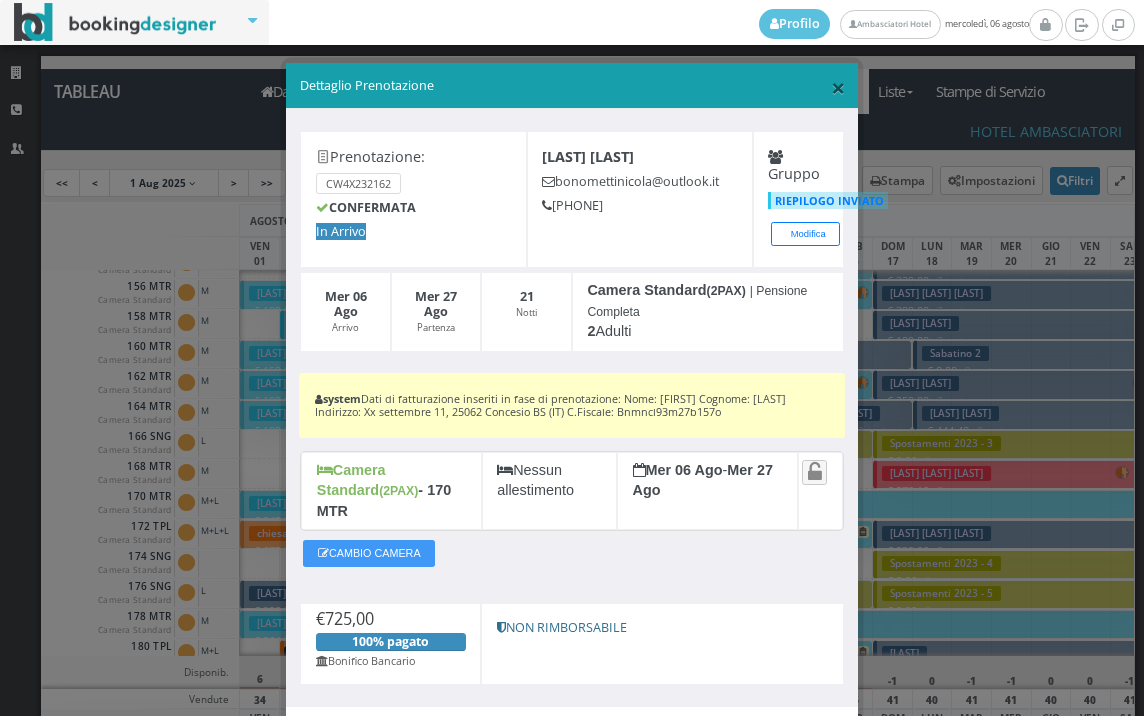 click on "×" at bounding box center (838, 87) 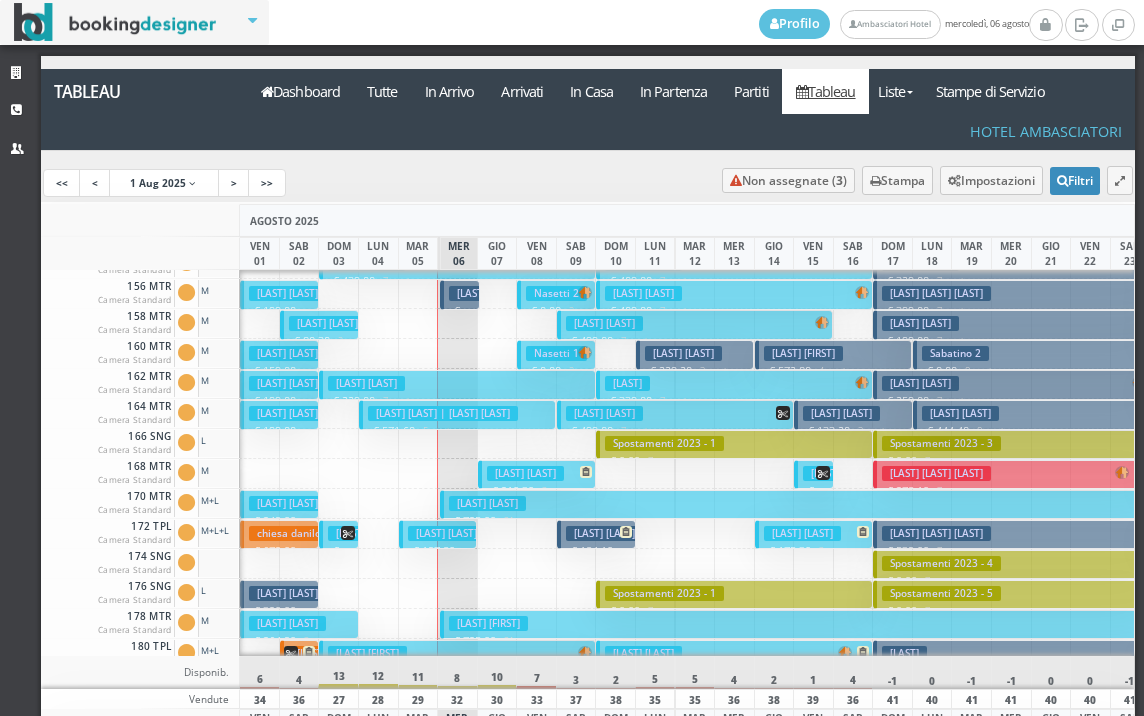 click on "Bonometti  Nicola" at bounding box center (488, 623) 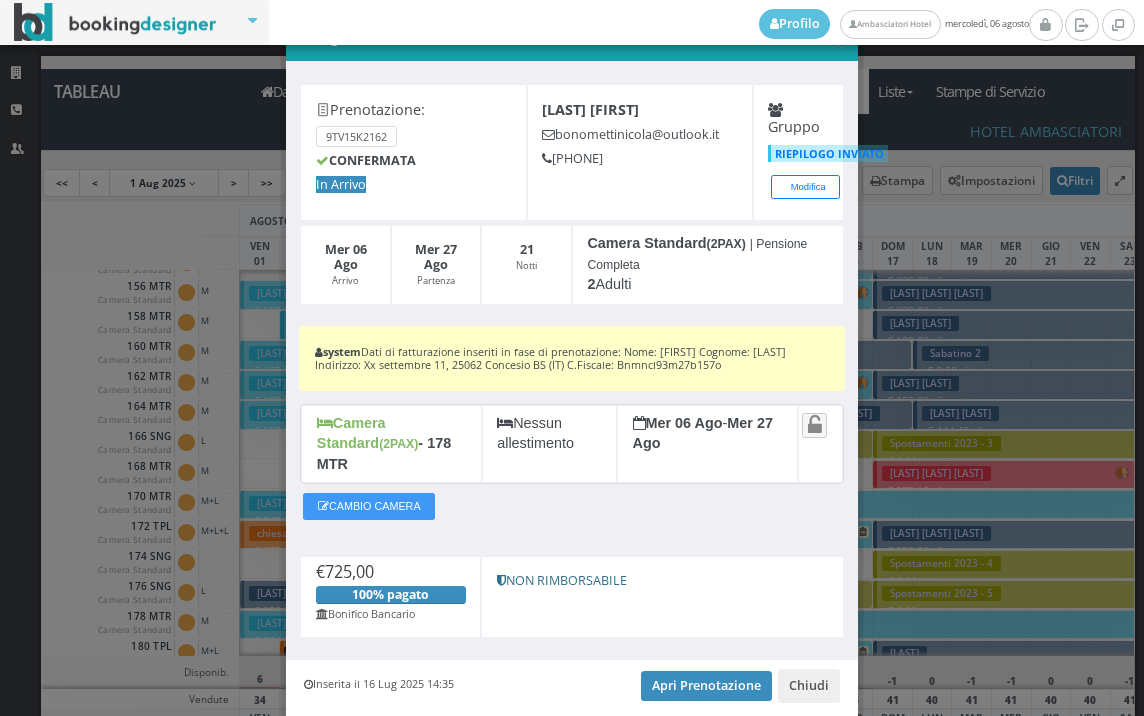 scroll, scrollTop: 104, scrollLeft: 0, axis: vertical 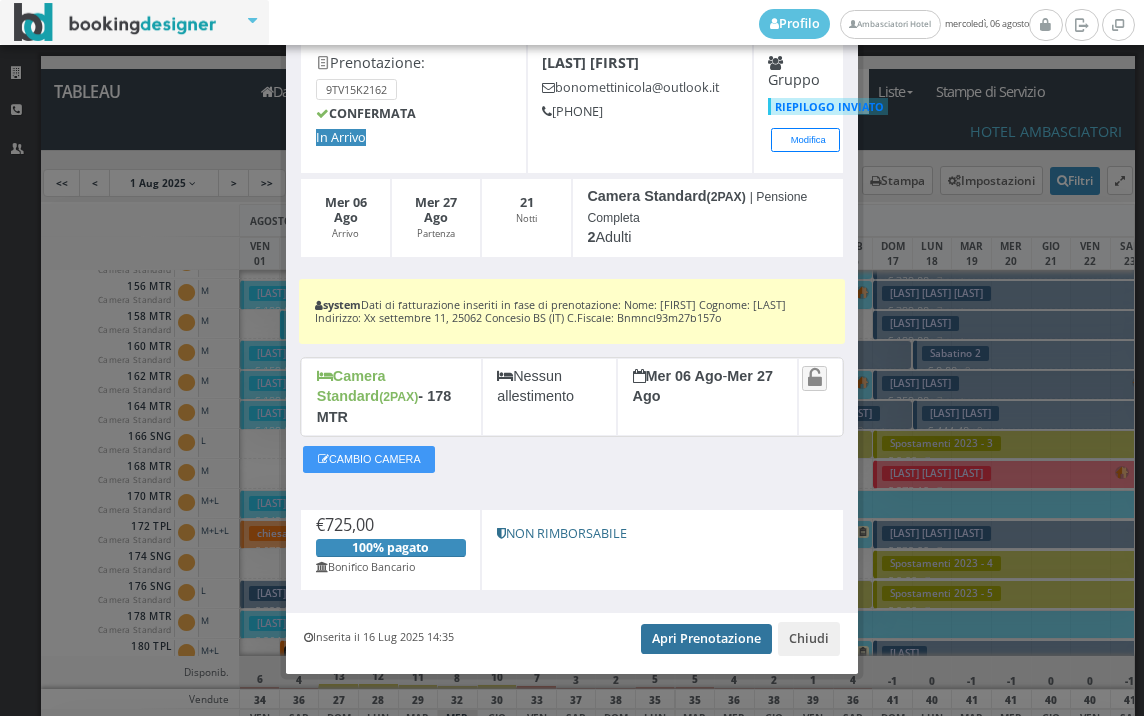 click on "Apri Prenotazione" at bounding box center (706, 639) 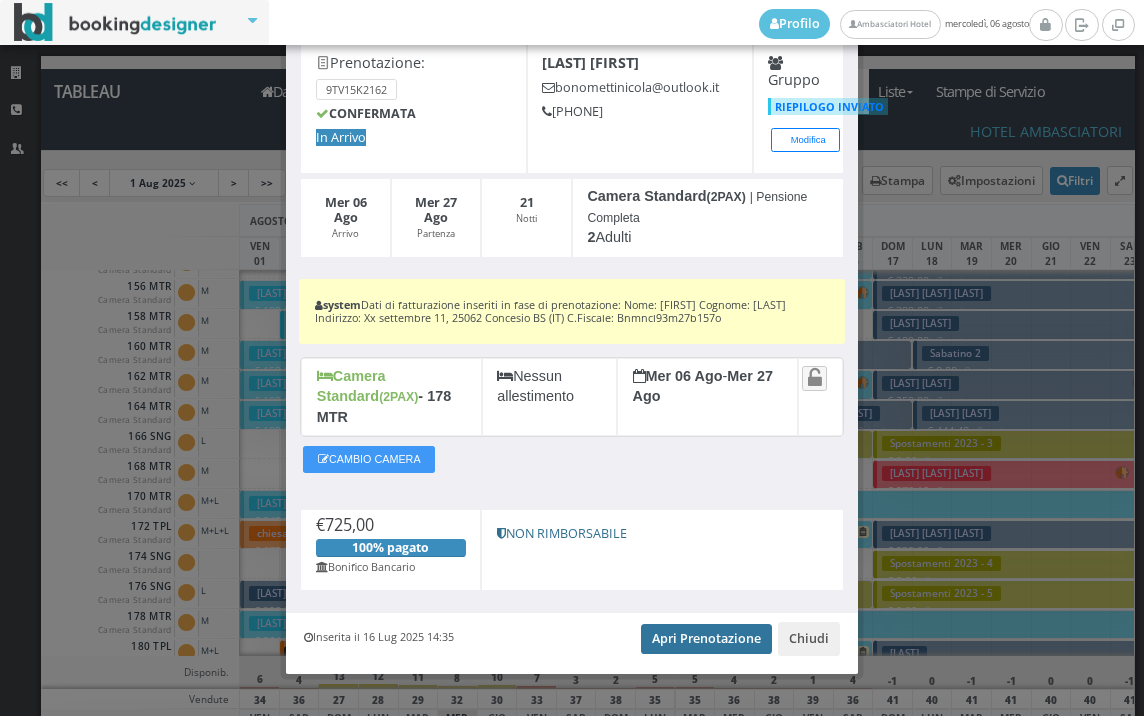 scroll, scrollTop: 0, scrollLeft: 0, axis: both 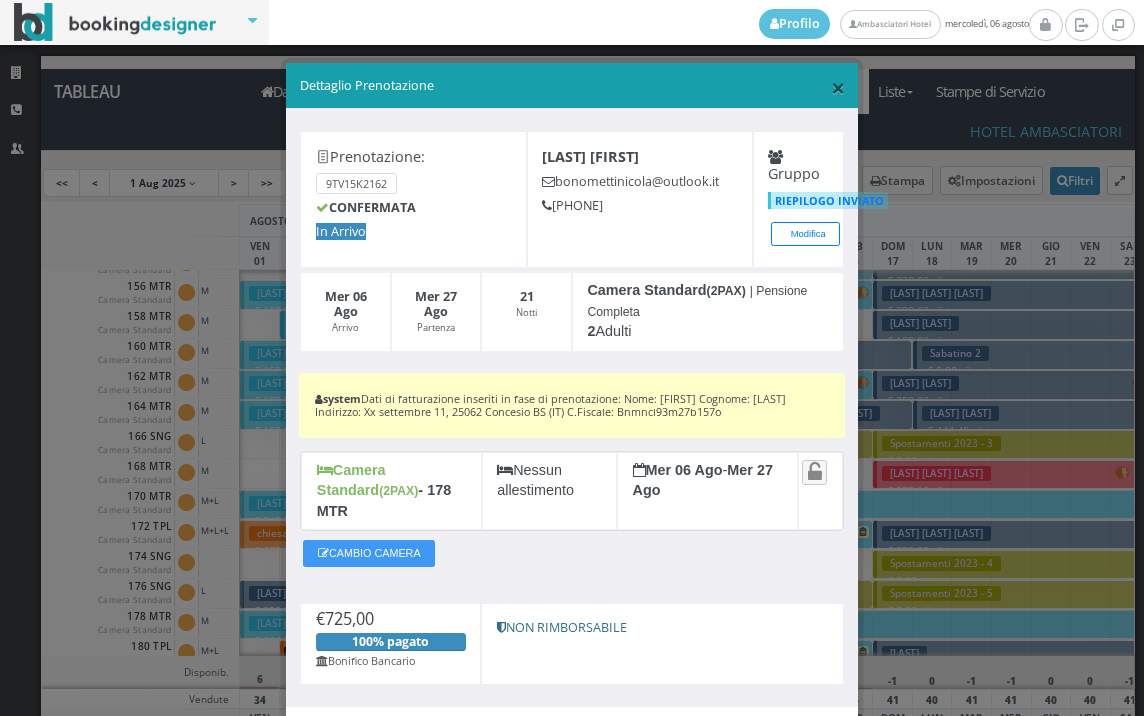 click on "×" at bounding box center [838, 87] 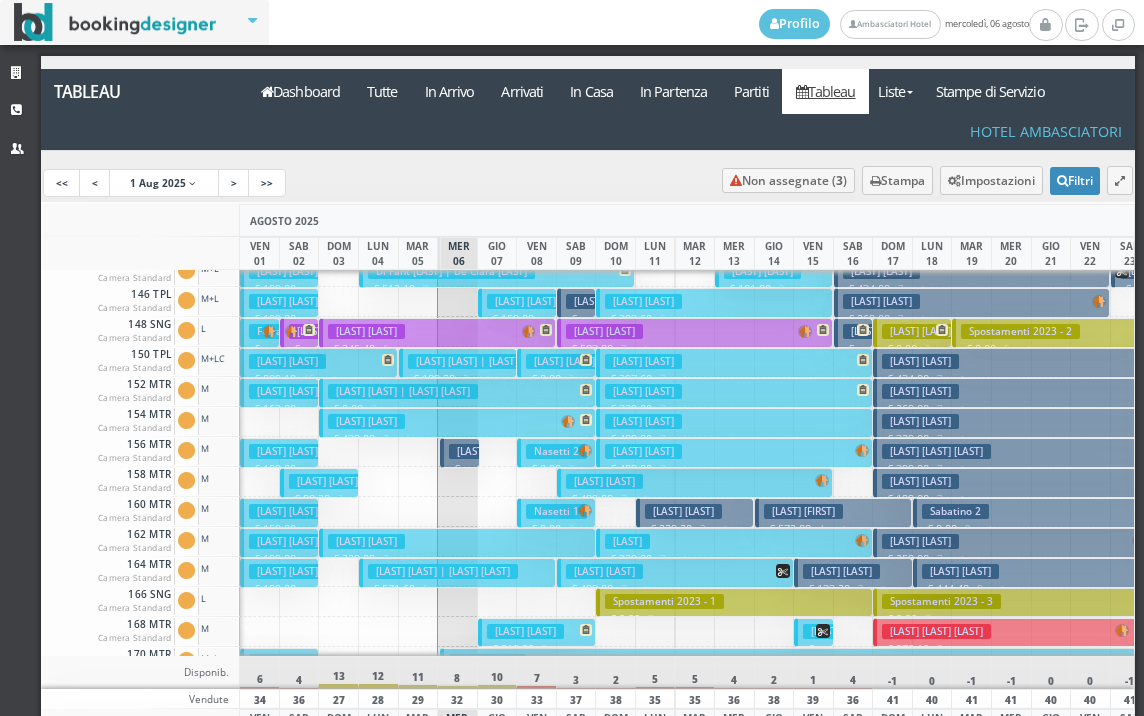 scroll, scrollTop: 900, scrollLeft: 0, axis: vertical 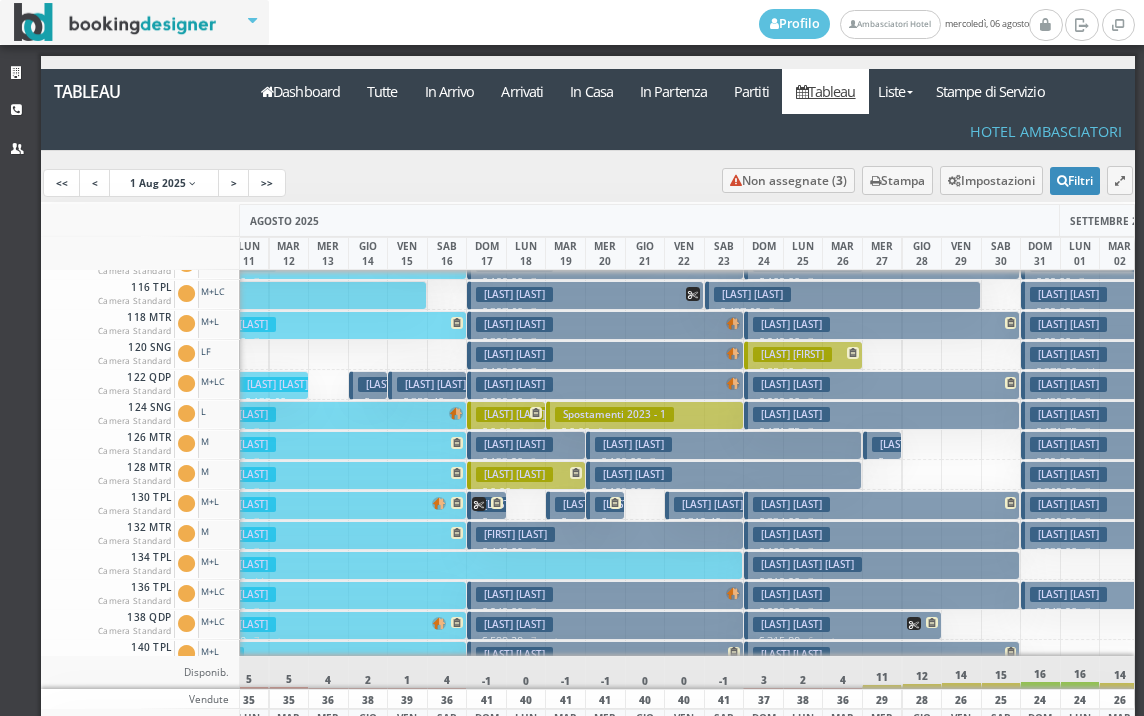 click on "<<     <
1 Aug 2025
>   >>" at bounding box center (588, 183) 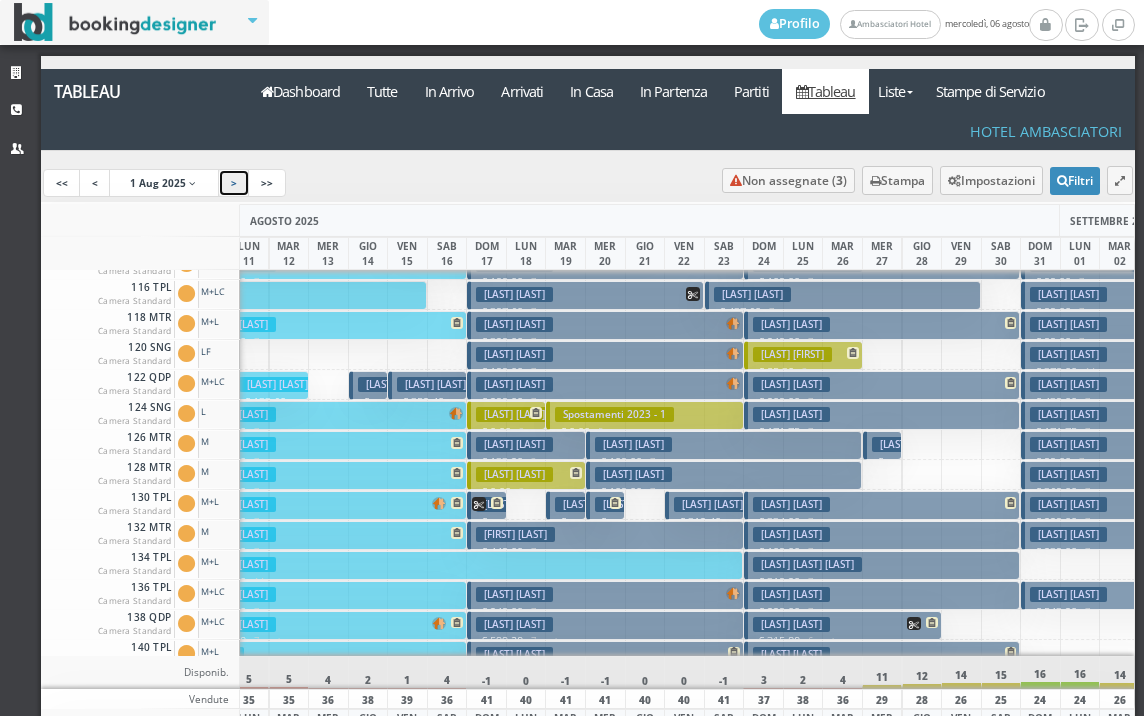 click on ">" at bounding box center [234, 183] 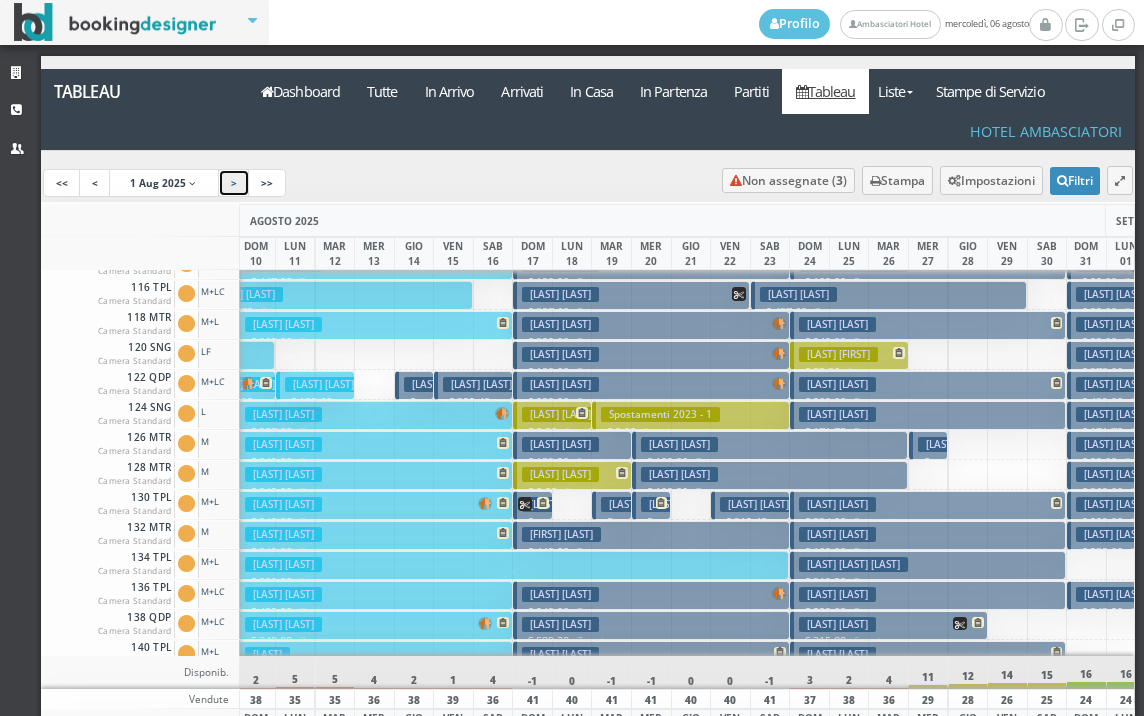 click on ">" at bounding box center [234, 183] 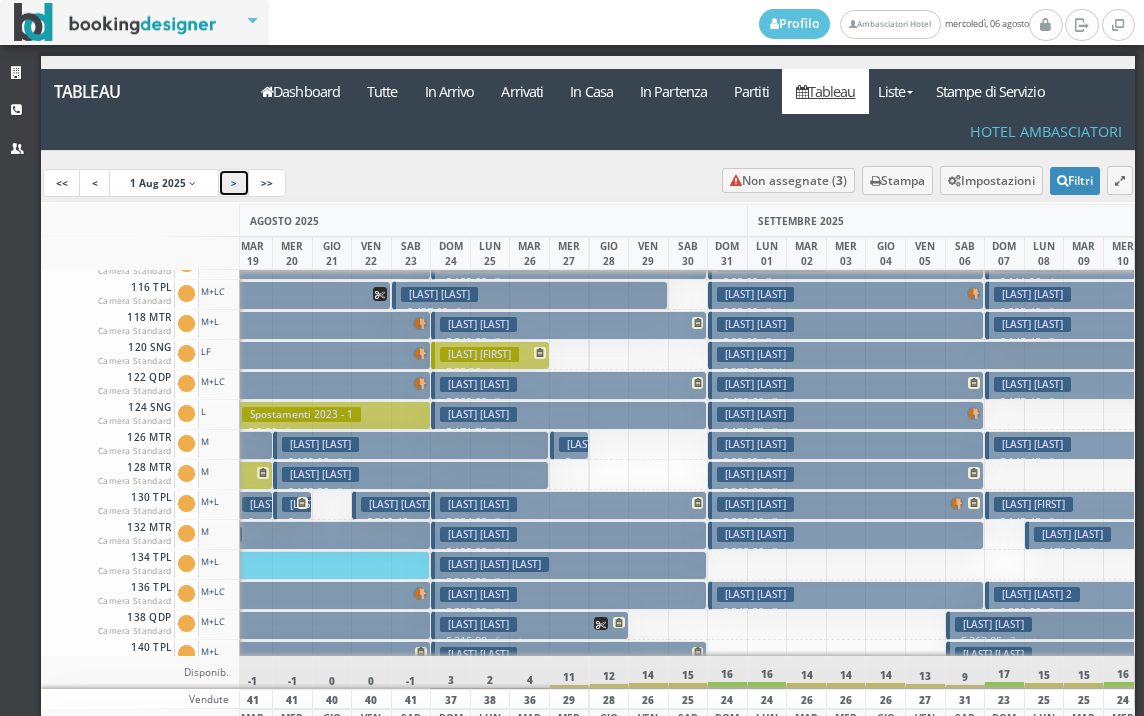 click on ">" at bounding box center [234, 183] 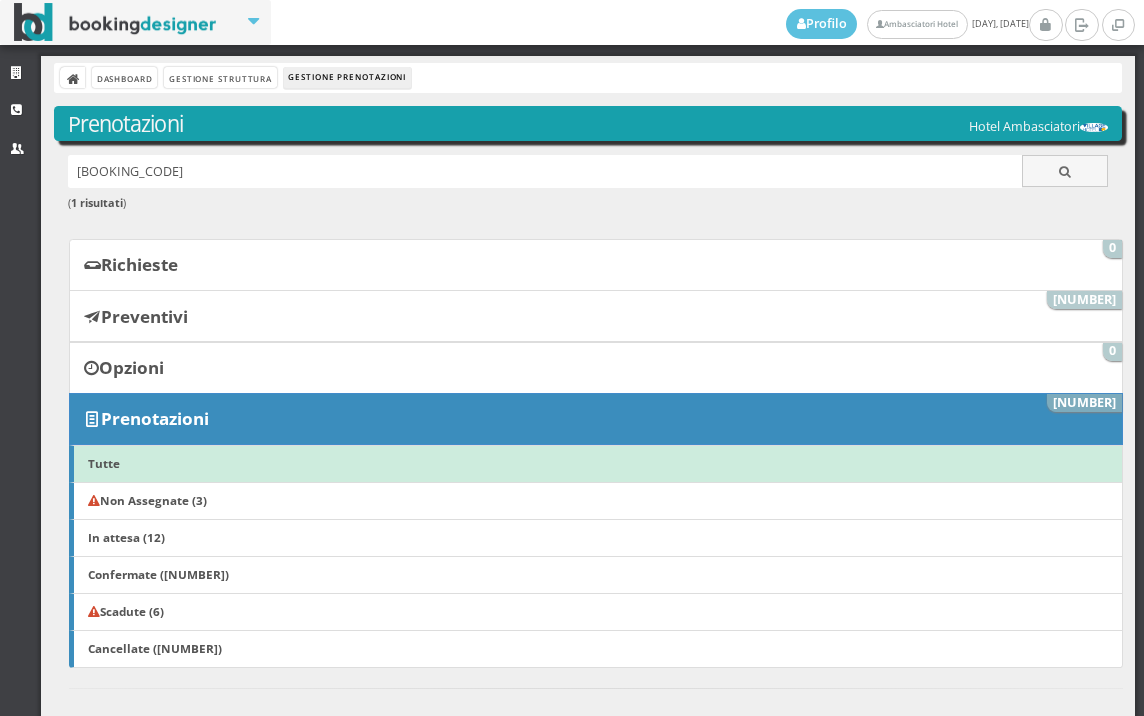 scroll, scrollTop: 0, scrollLeft: 0, axis: both 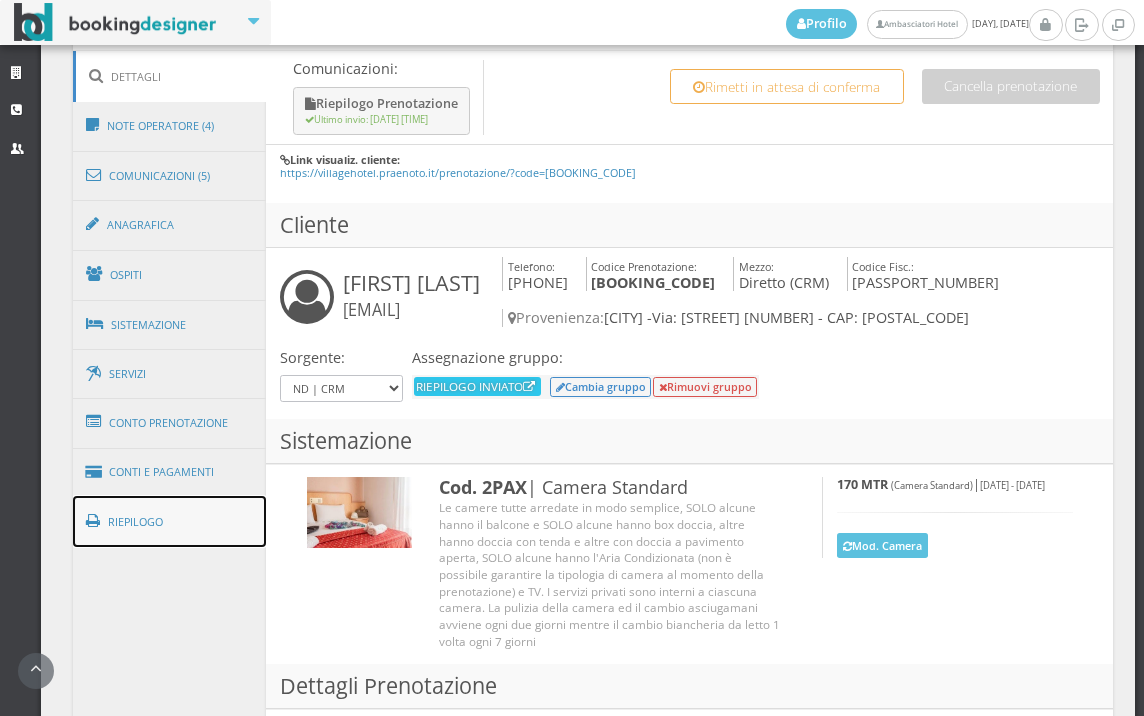 click on "Riepilogo" at bounding box center (170, 522) 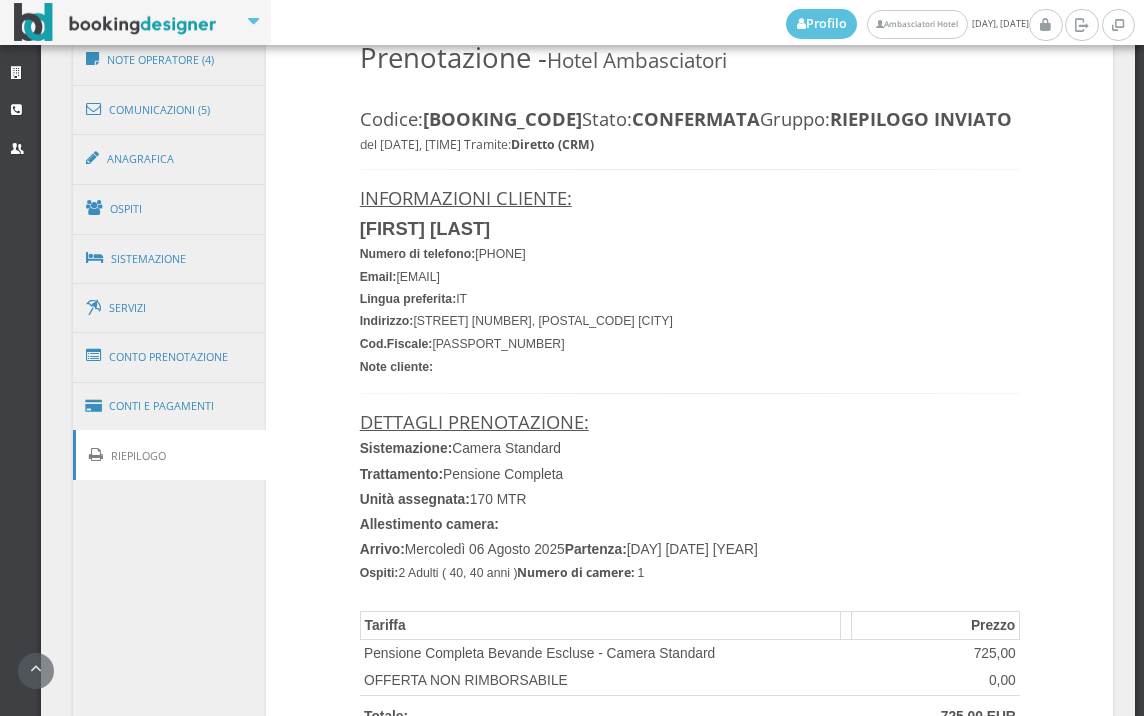 scroll, scrollTop: 1000, scrollLeft: 0, axis: vertical 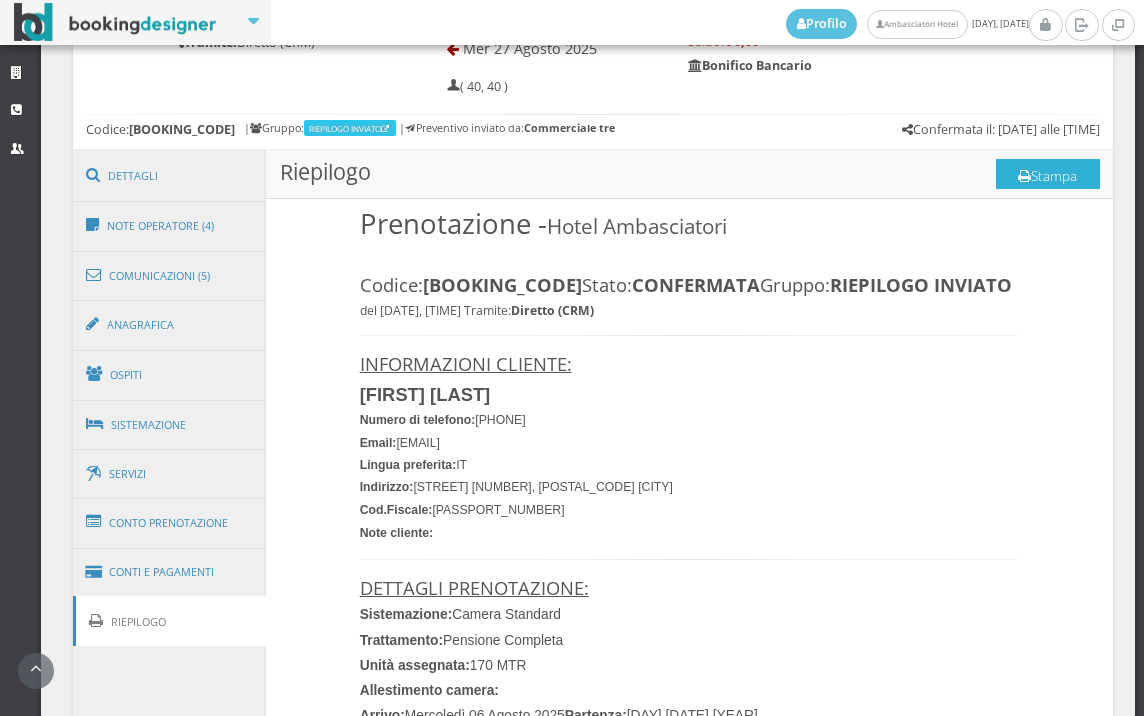 click on "Stampa" at bounding box center (1048, 174) 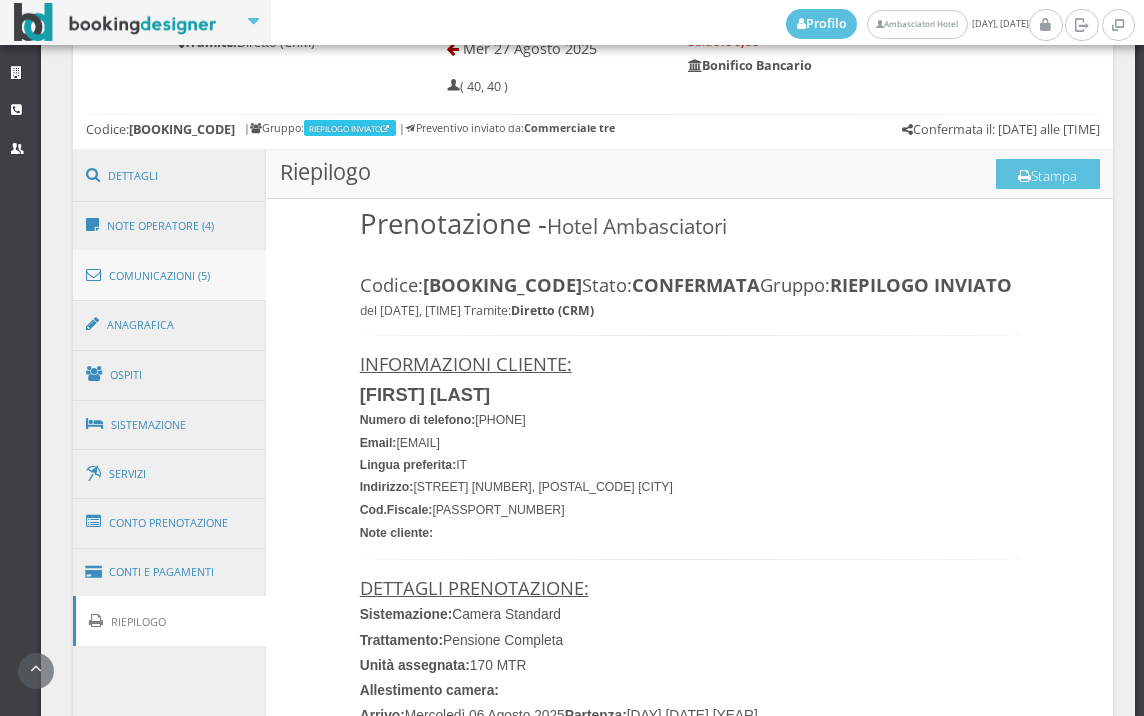 scroll, scrollTop: 0, scrollLeft: 0, axis: both 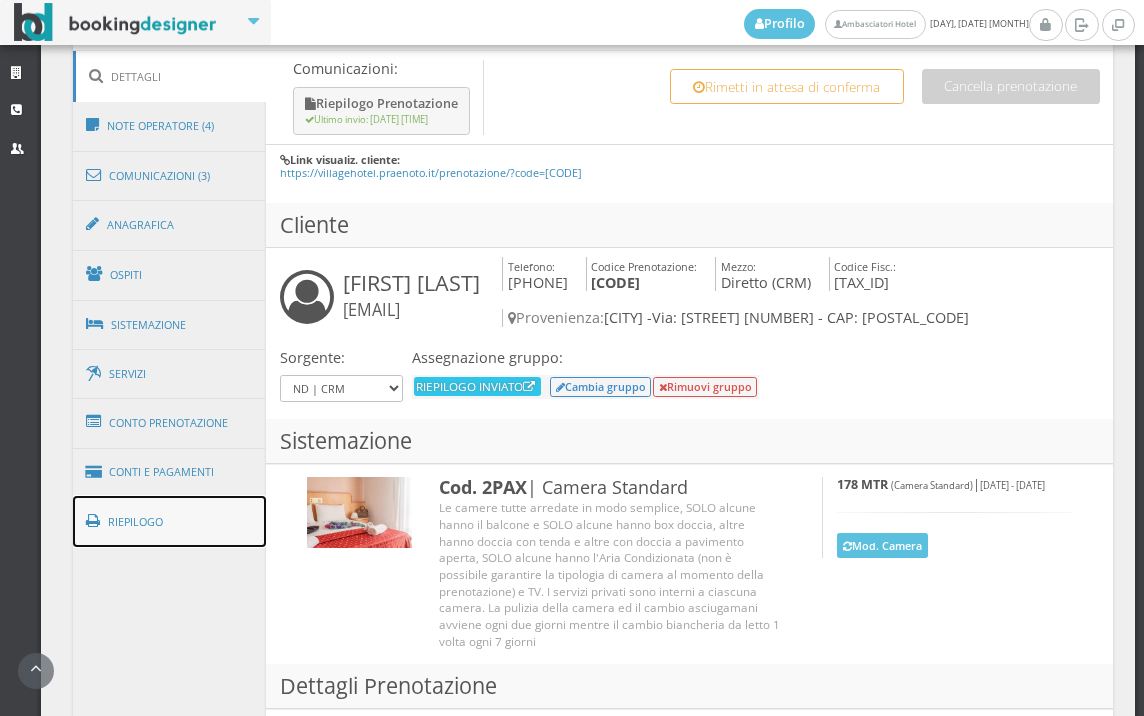 click on "Riepilogo" at bounding box center [170, 522] 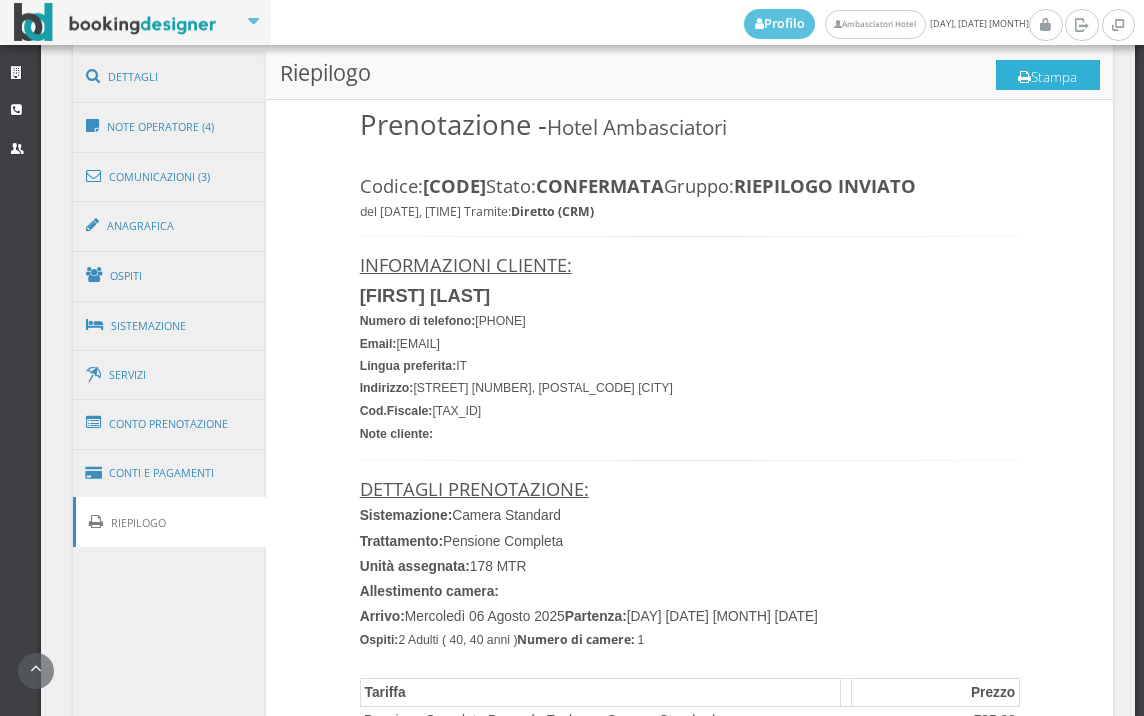 click on "Stampa" at bounding box center (1048, 75) 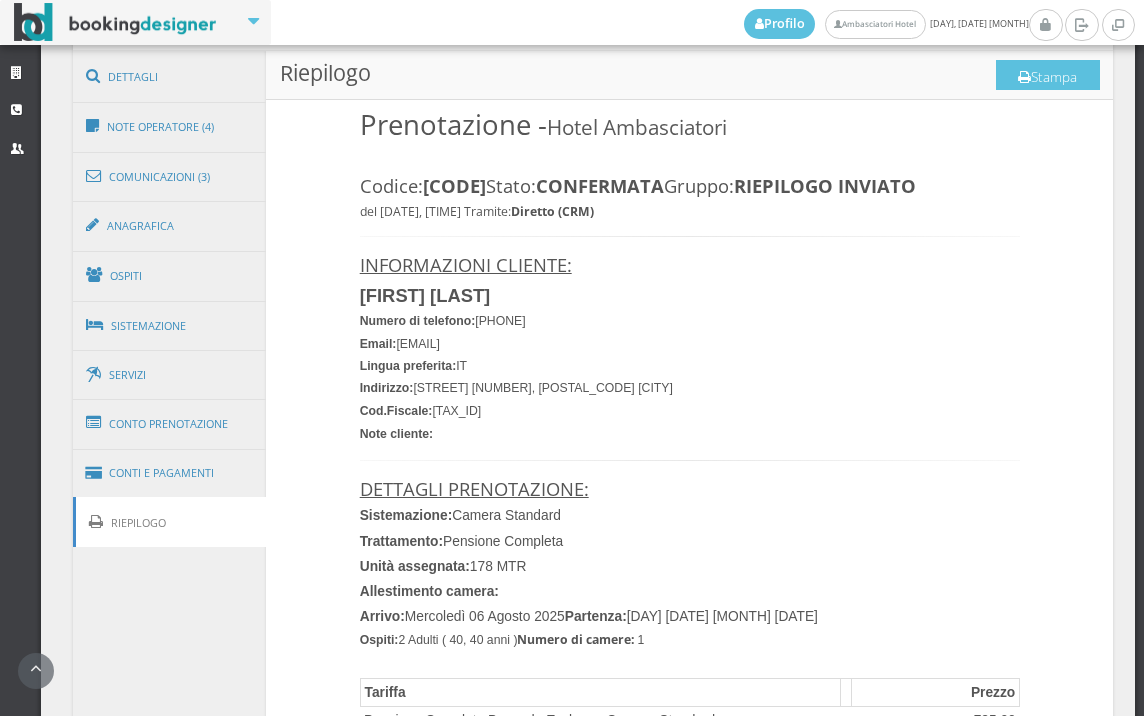 scroll, scrollTop: 0, scrollLeft: 0, axis: both 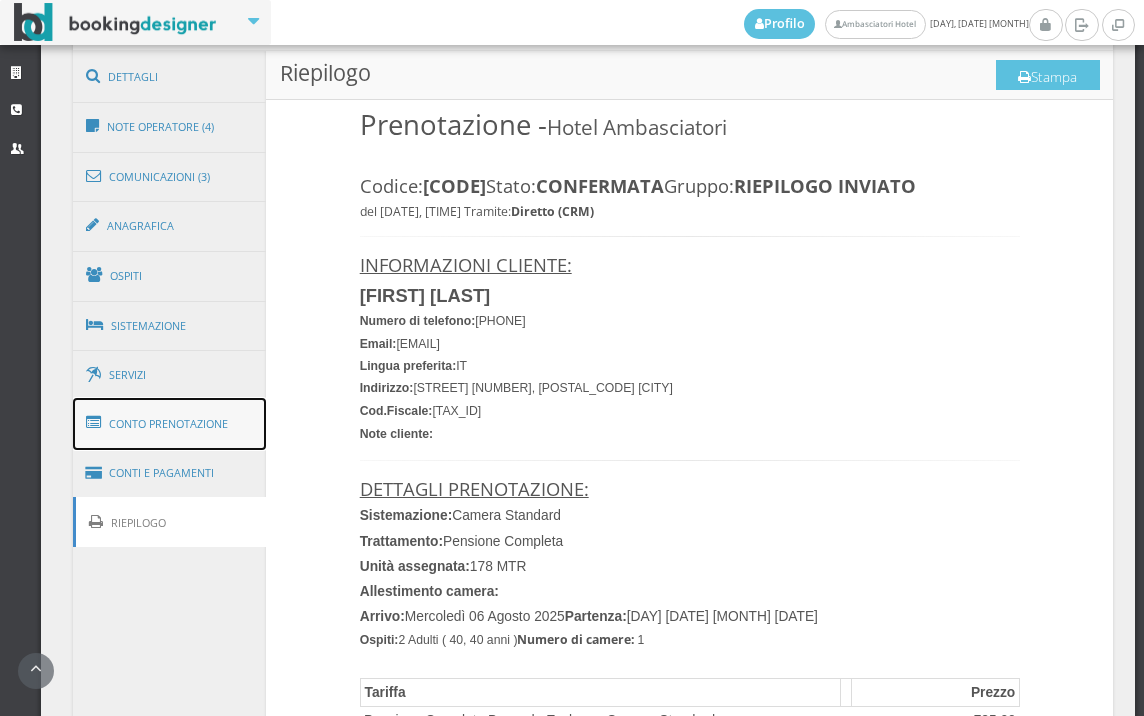 click on "Conto Prenotazione" at bounding box center (170, 424) 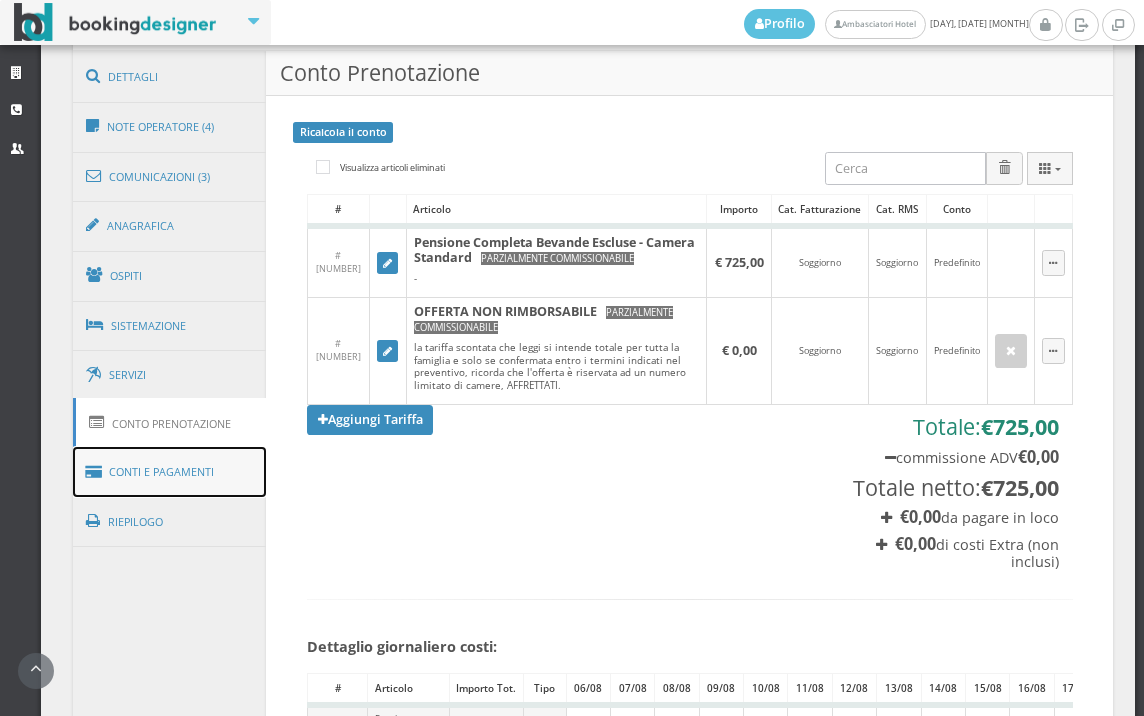 click on "Conti e Pagamenti" at bounding box center [170, 472] 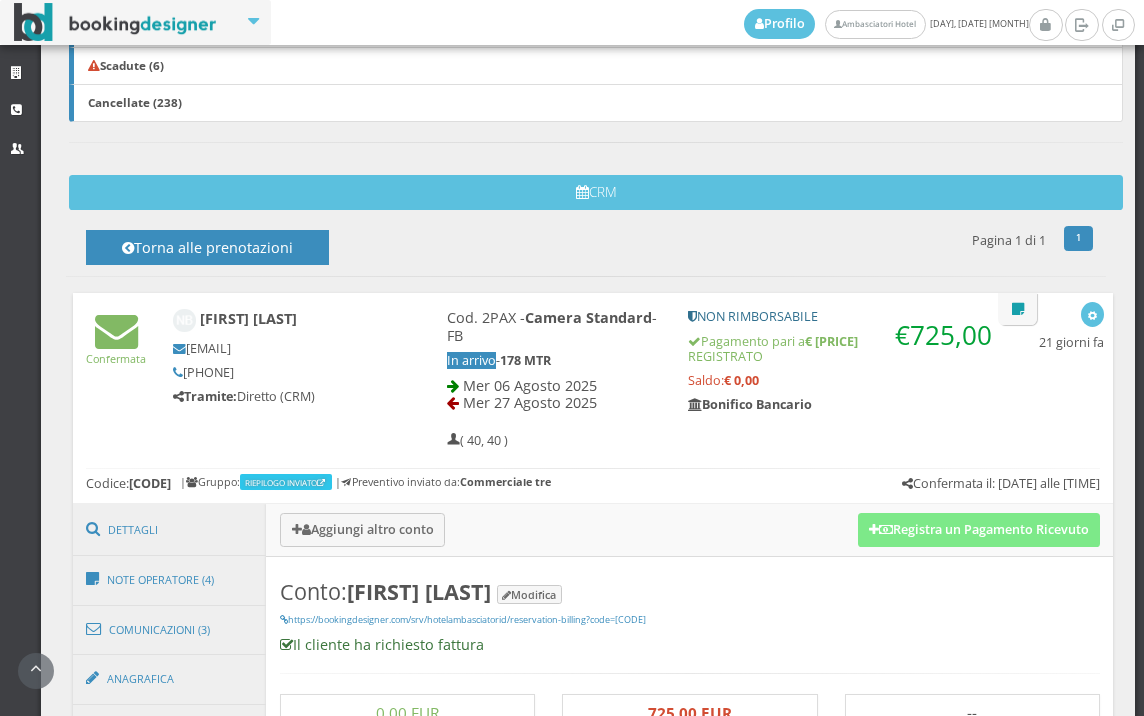 scroll, scrollTop: 777, scrollLeft: 0, axis: vertical 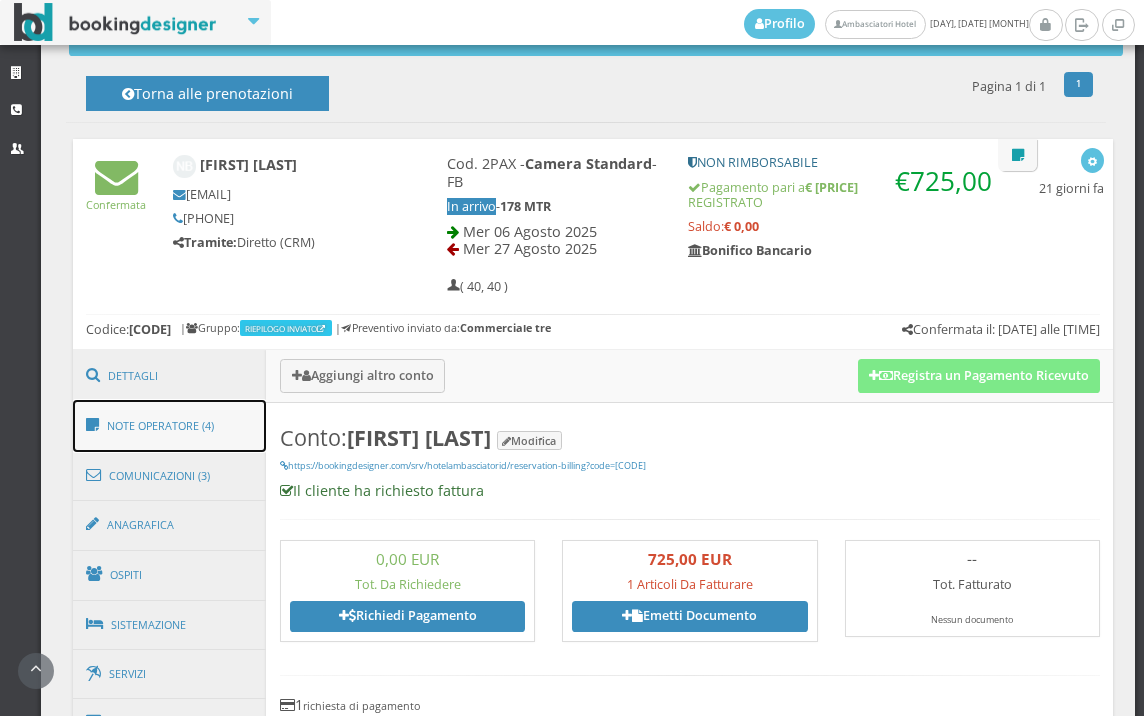click on "Note Operatore (4)" at bounding box center [170, 426] 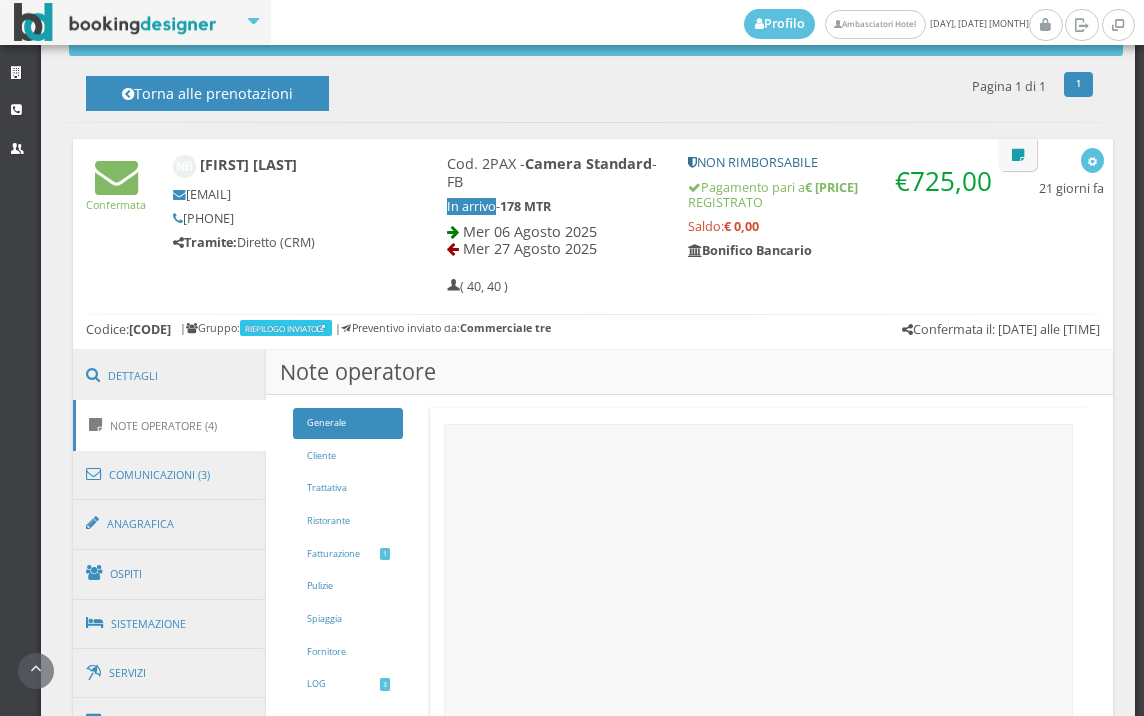 scroll, scrollTop: 888, scrollLeft: 0, axis: vertical 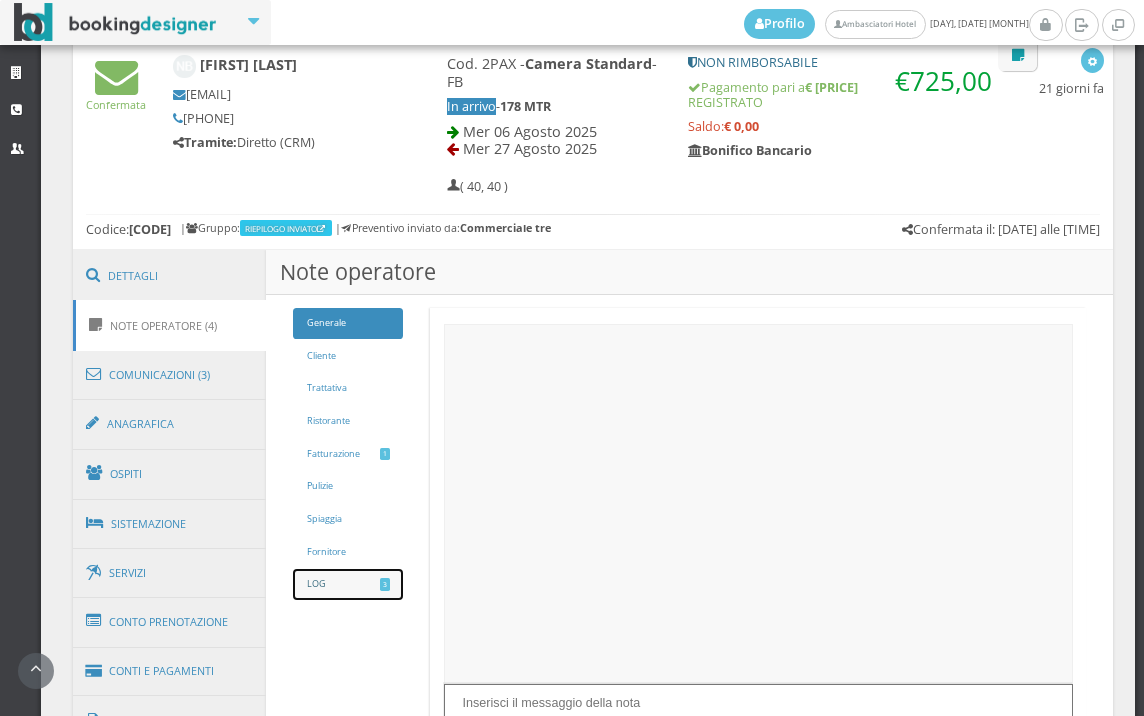 click on "LOG  3" at bounding box center [348, 584] 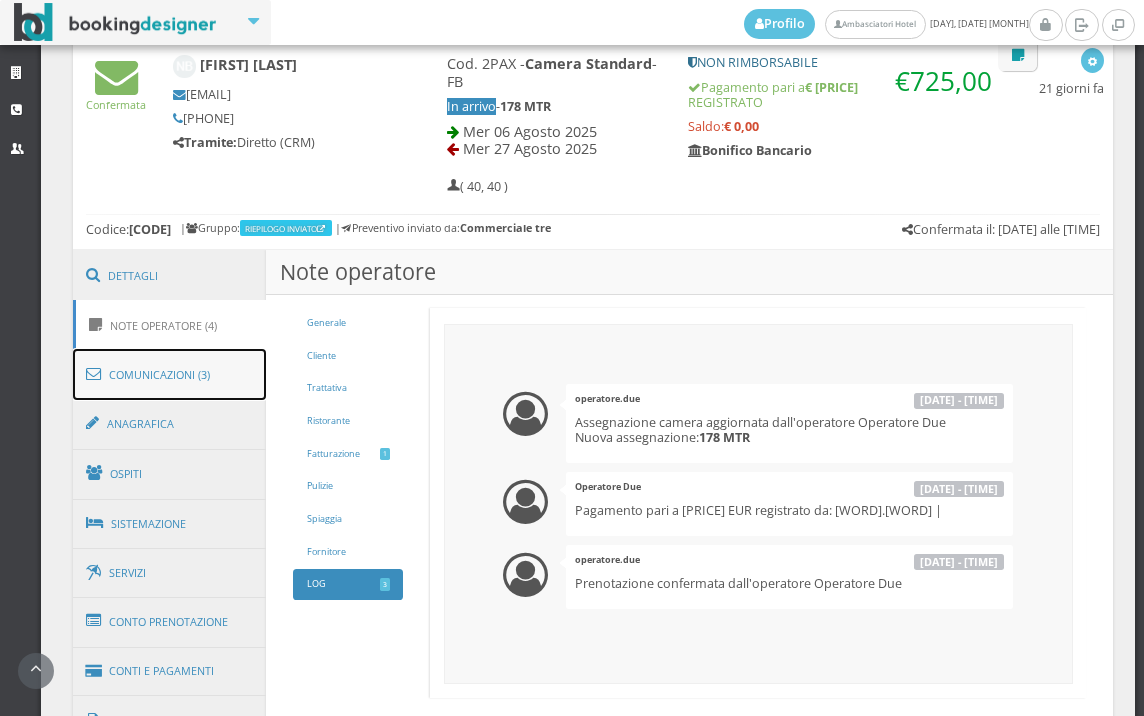 click on "Comunicazioni (3)" at bounding box center [170, 375] 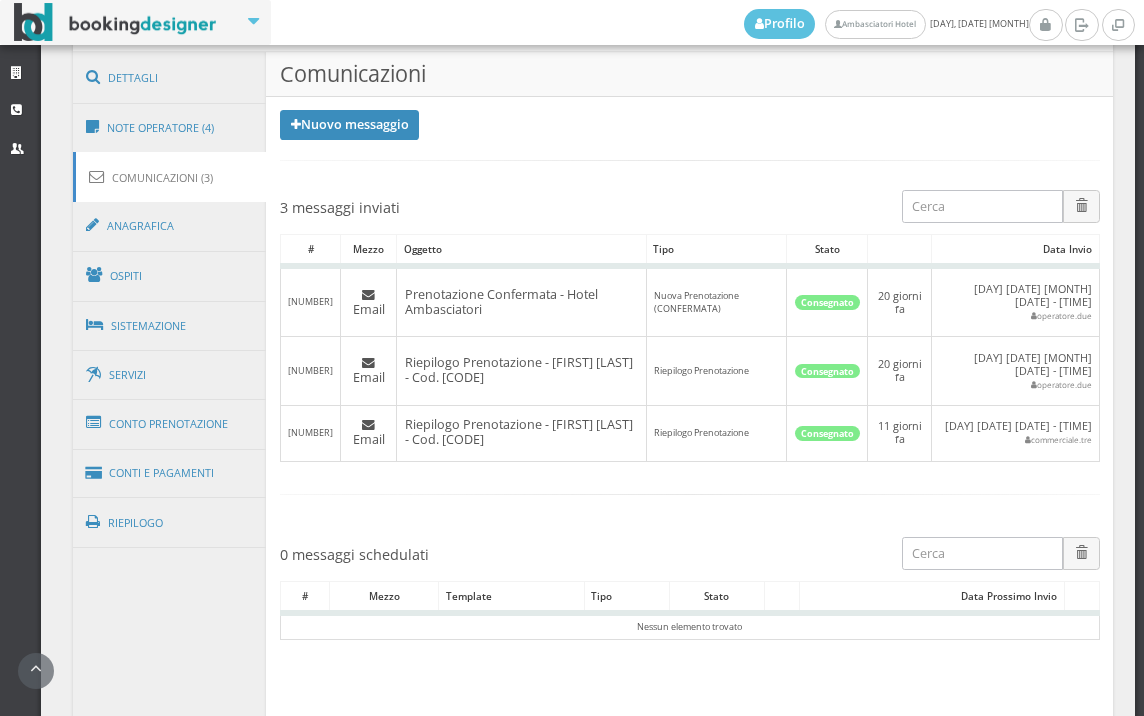 scroll, scrollTop: 1222, scrollLeft: 0, axis: vertical 